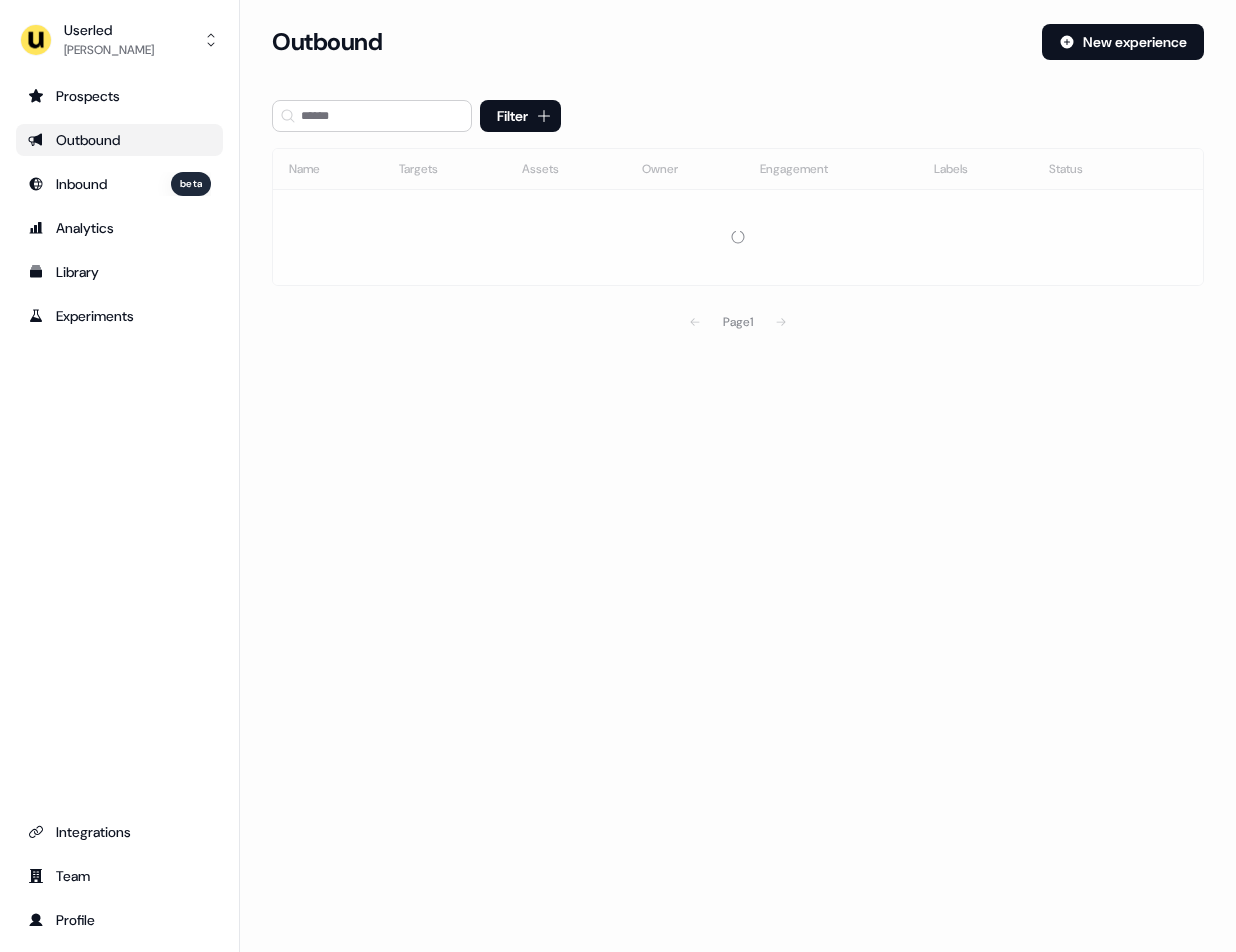 scroll, scrollTop: 0, scrollLeft: 0, axis: both 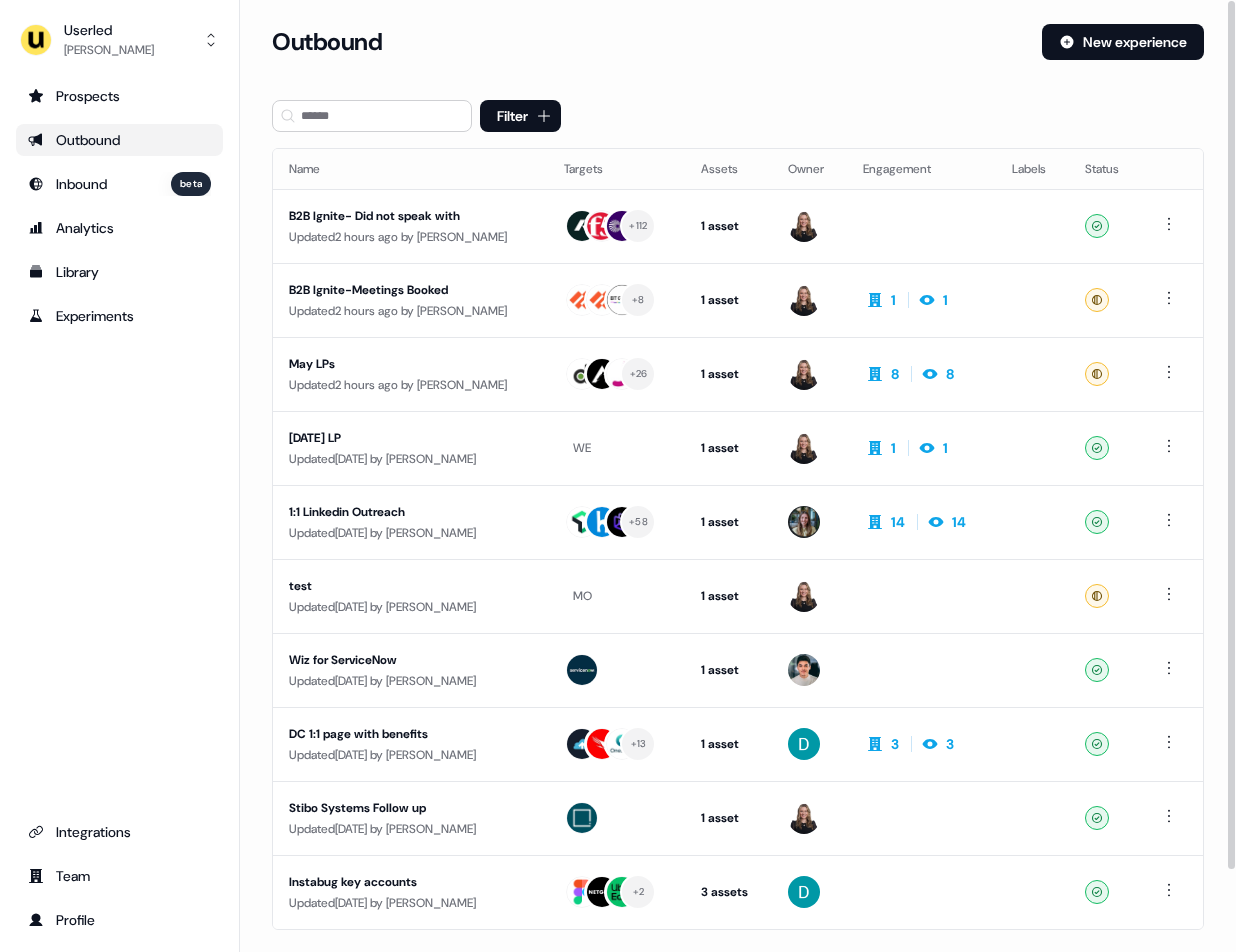 click on "Prospects Outbound Inbound beta Analytics Library Experiments" at bounding box center [119, 206] 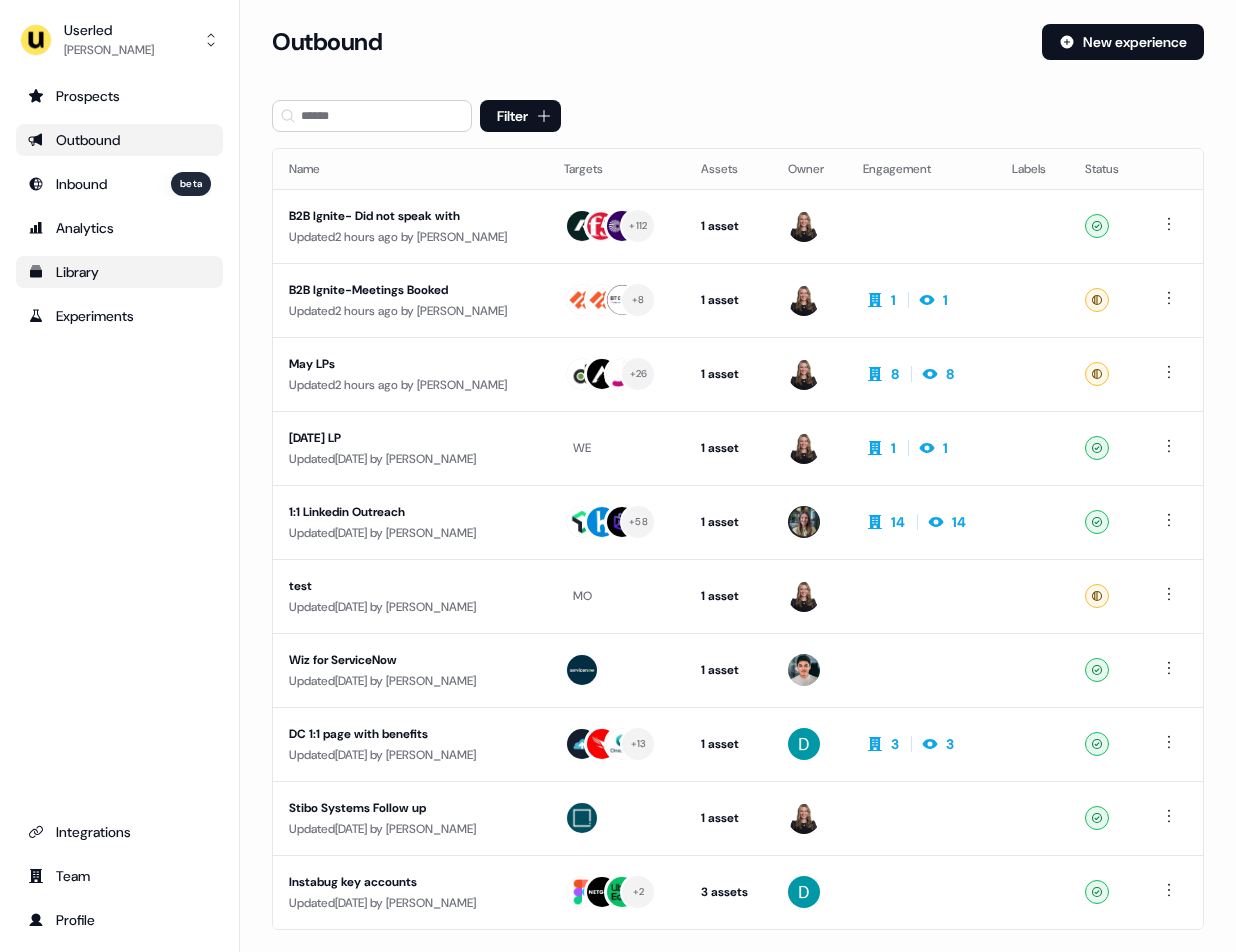click on "Library" at bounding box center [119, 272] 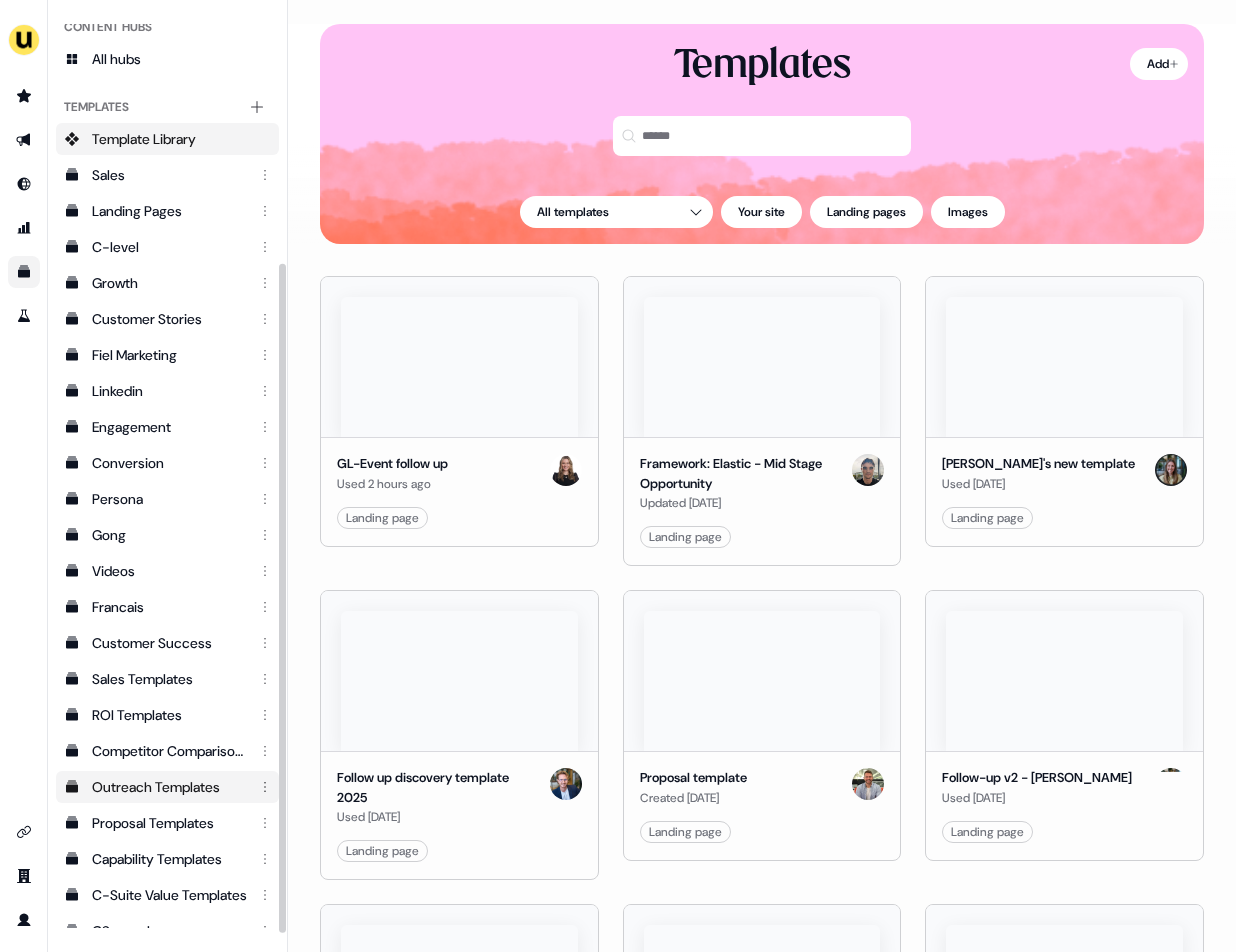 scroll, scrollTop: 380, scrollLeft: 0, axis: vertical 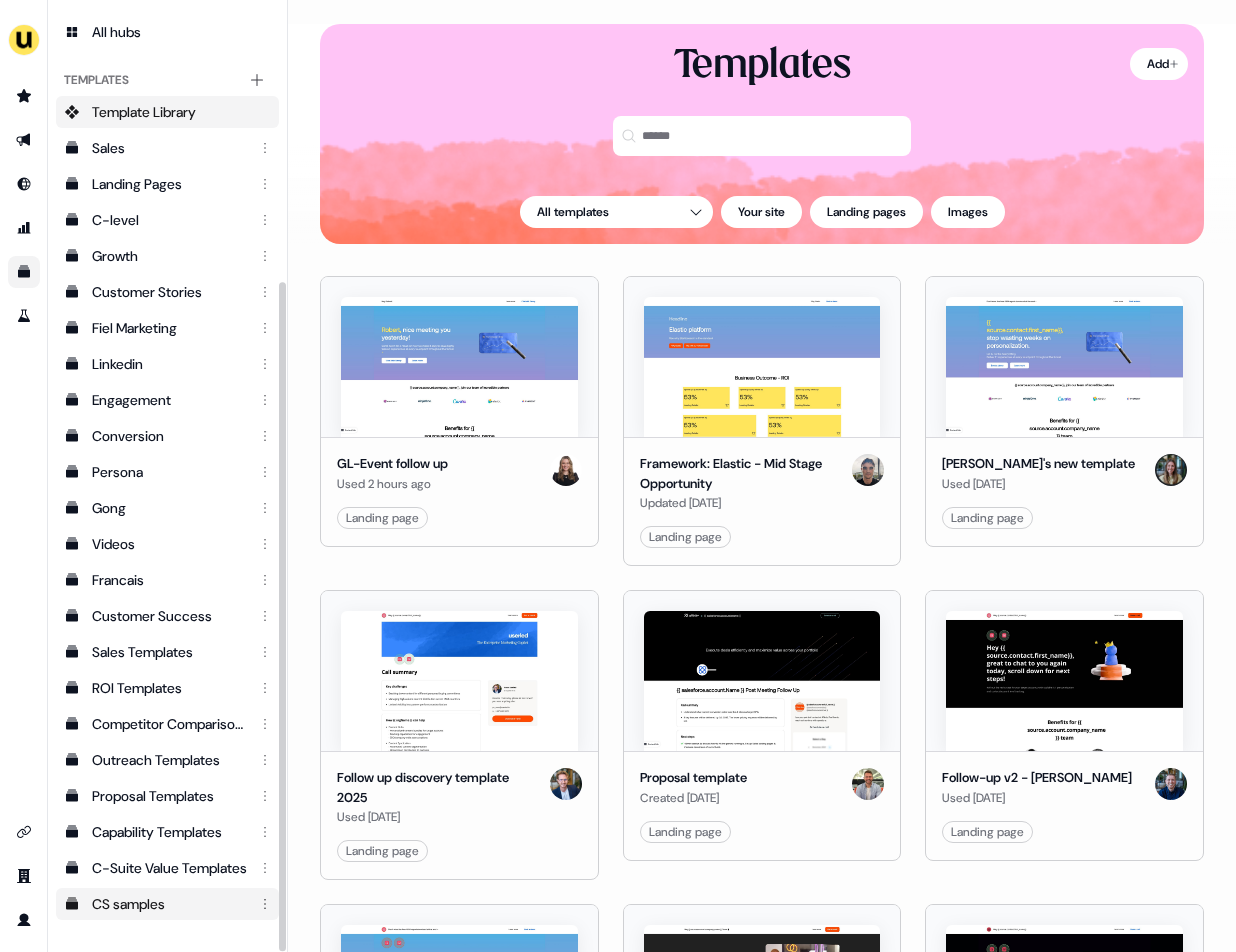 click on "CS samples" at bounding box center [169, 904] 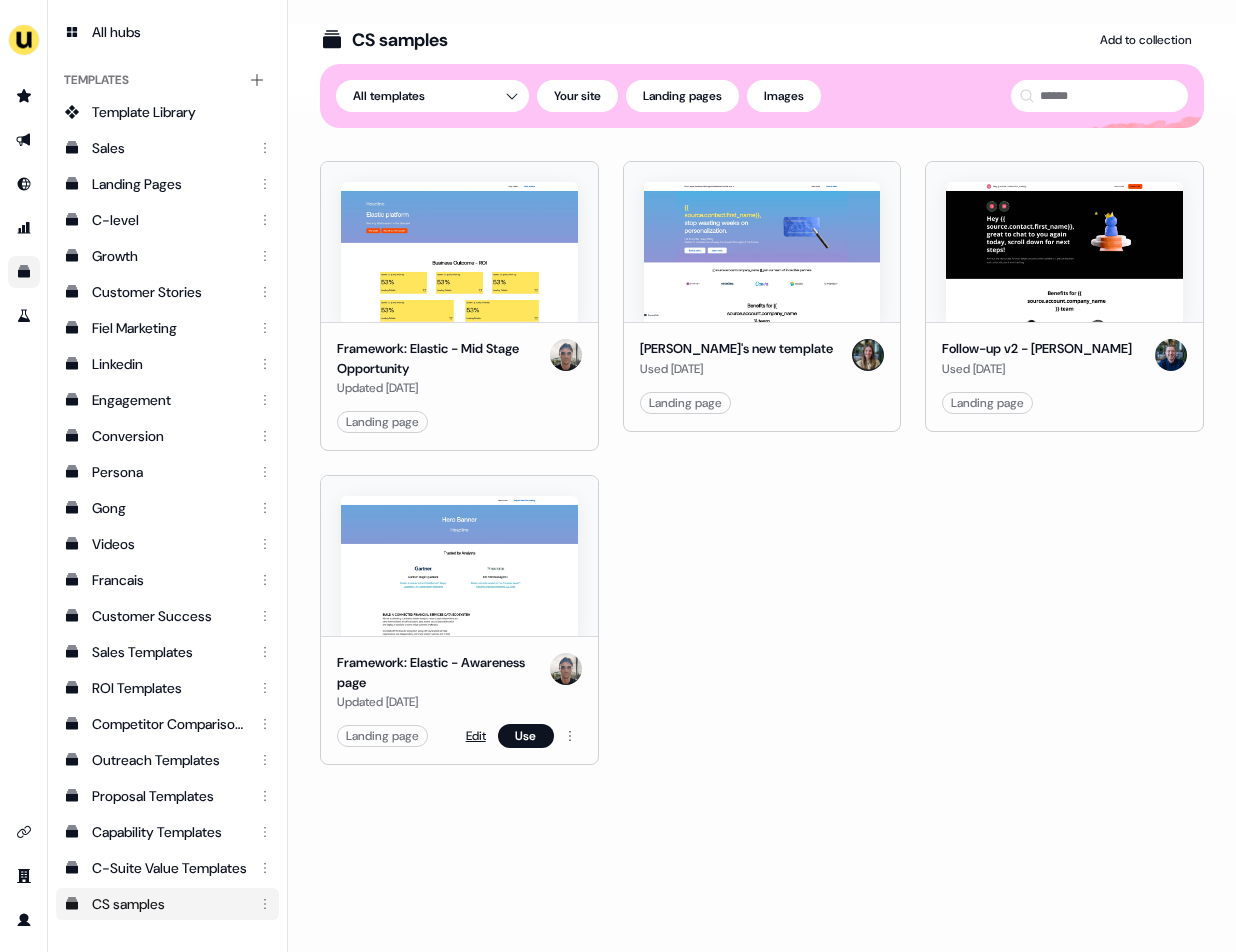 click on "Edit" at bounding box center [476, 736] 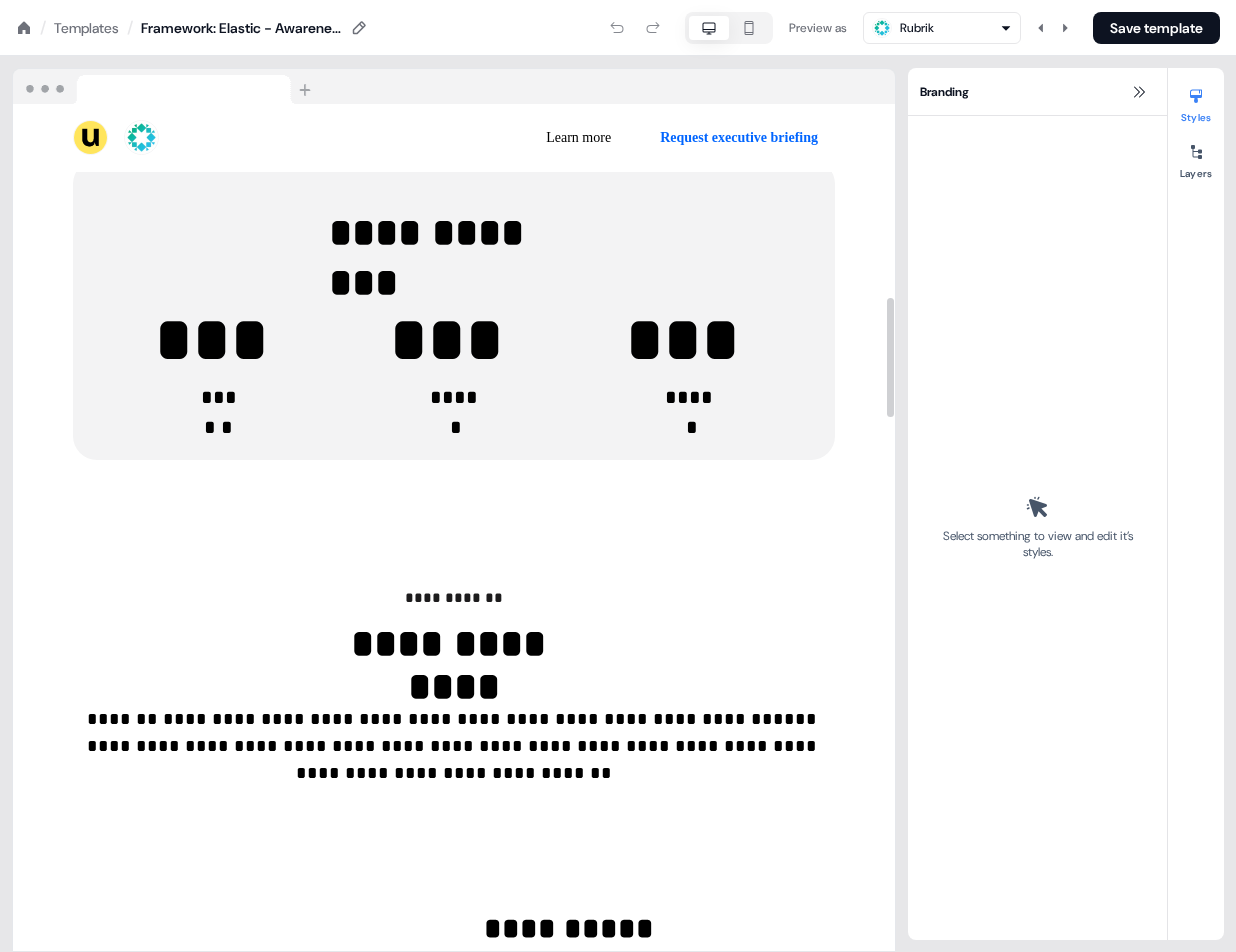 scroll, scrollTop: 1483, scrollLeft: 0, axis: vertical 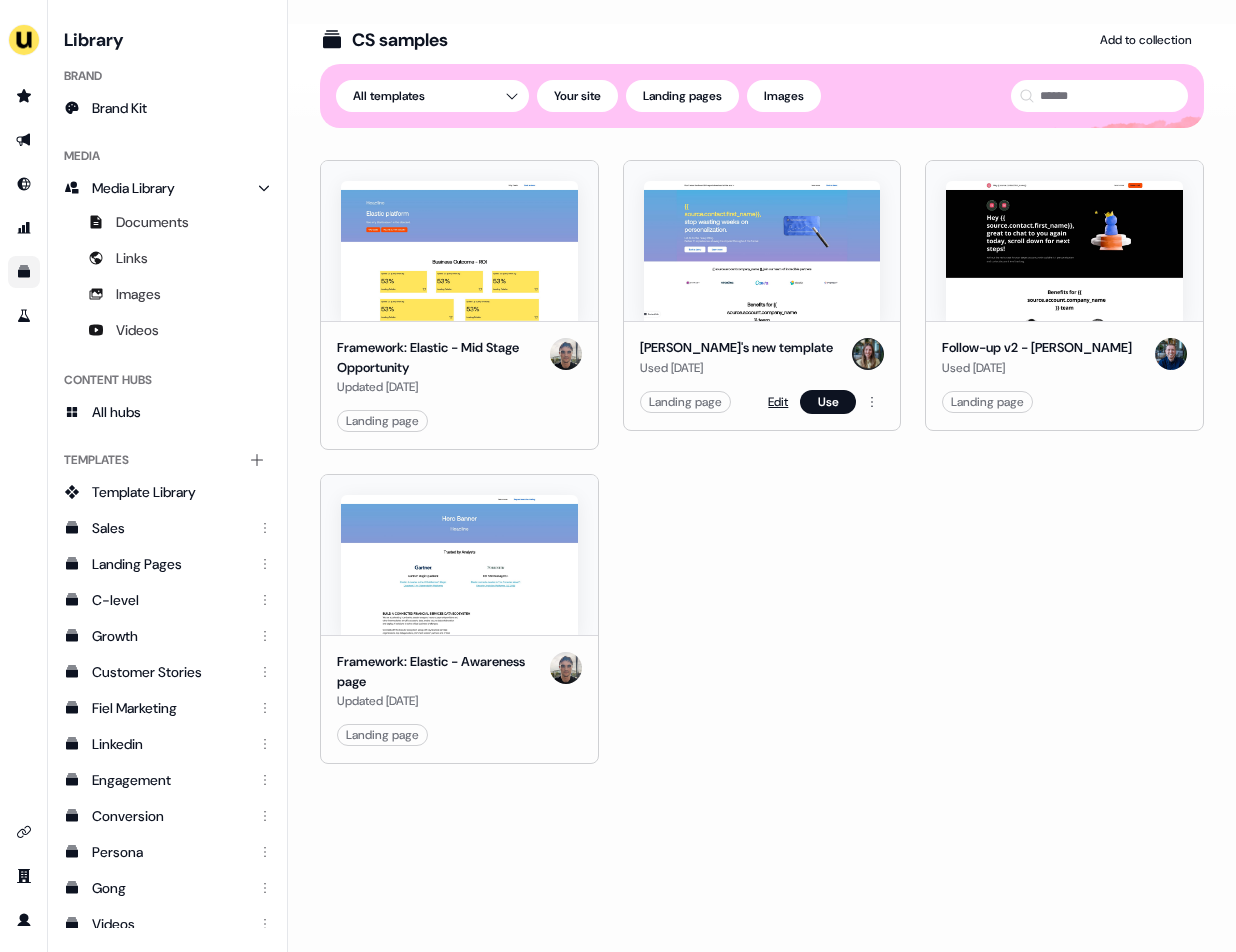 click on "Edit" at bounding box center (778, 402) 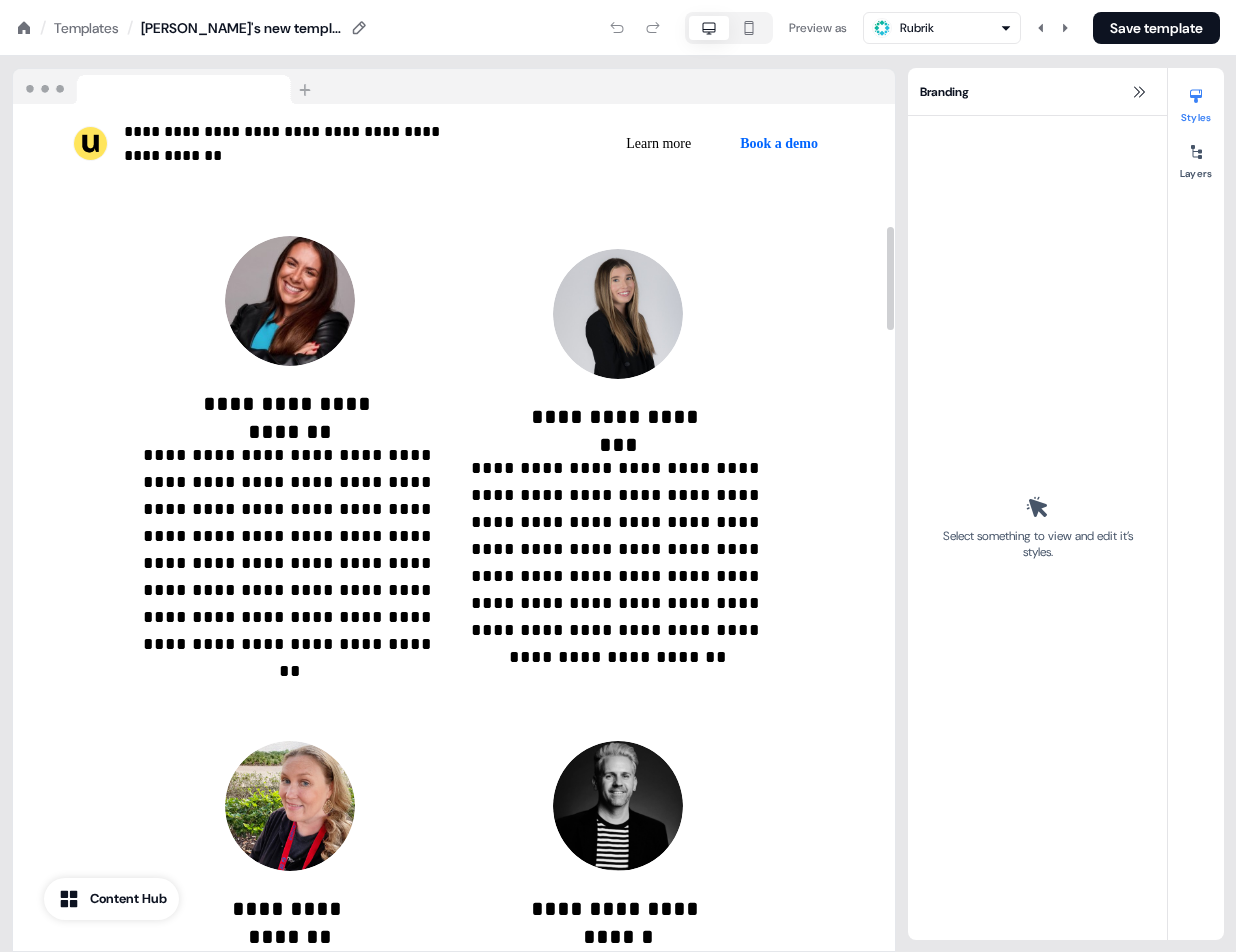 scroll, scrollTop: 1112, scrollLeft: 0, axis: vertical 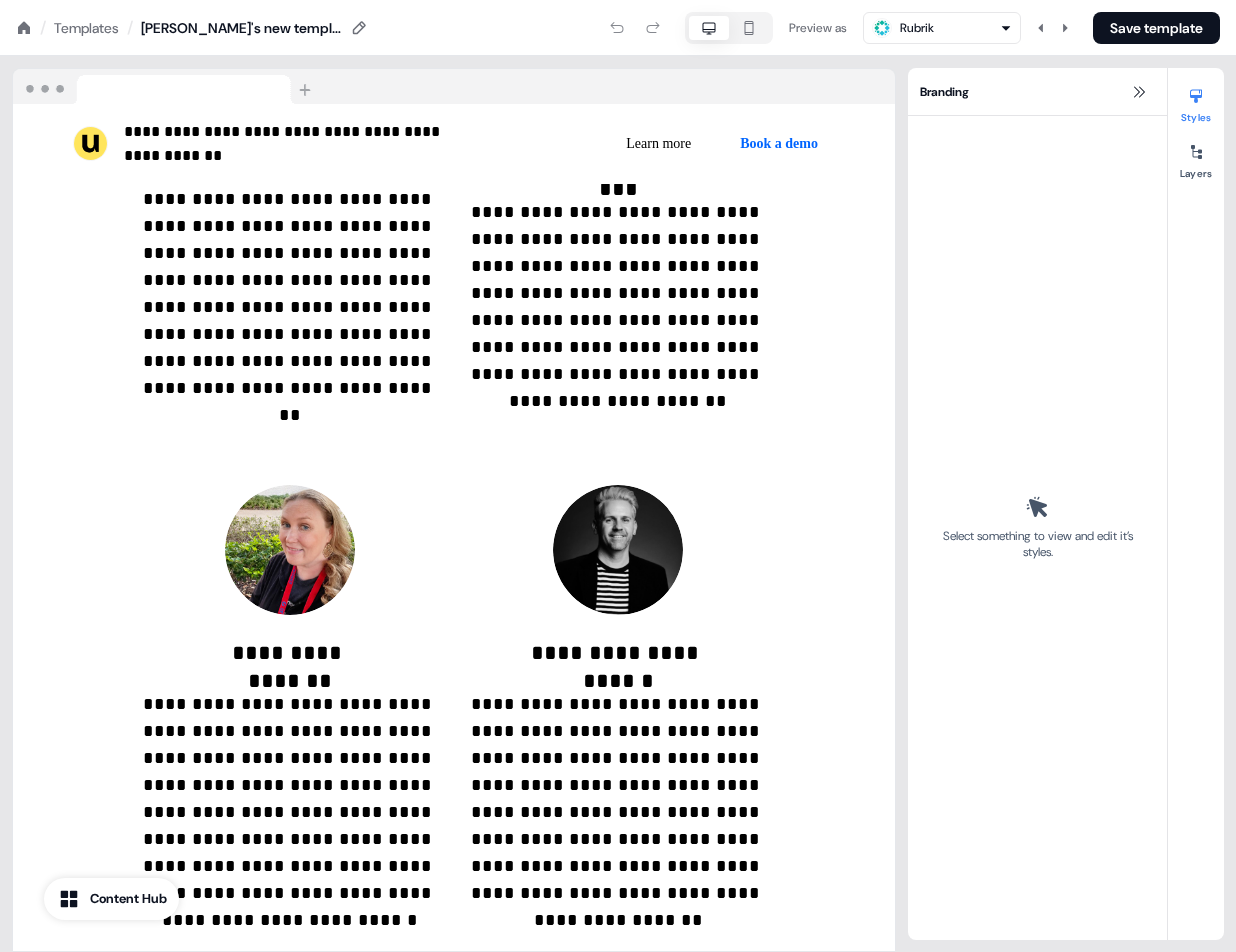 click 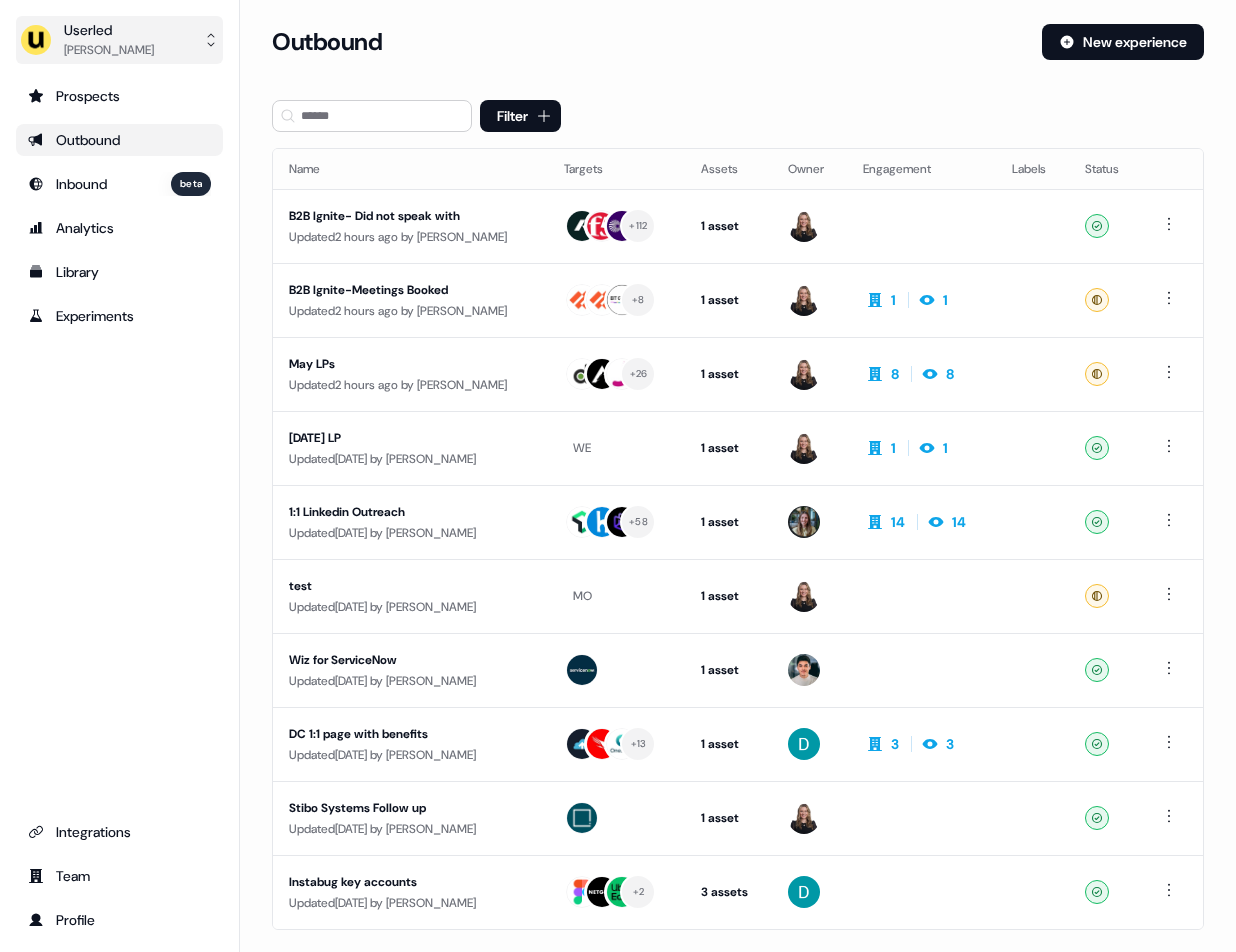 click on "[PERSON_NAME]" at bounding box center (109, 50) 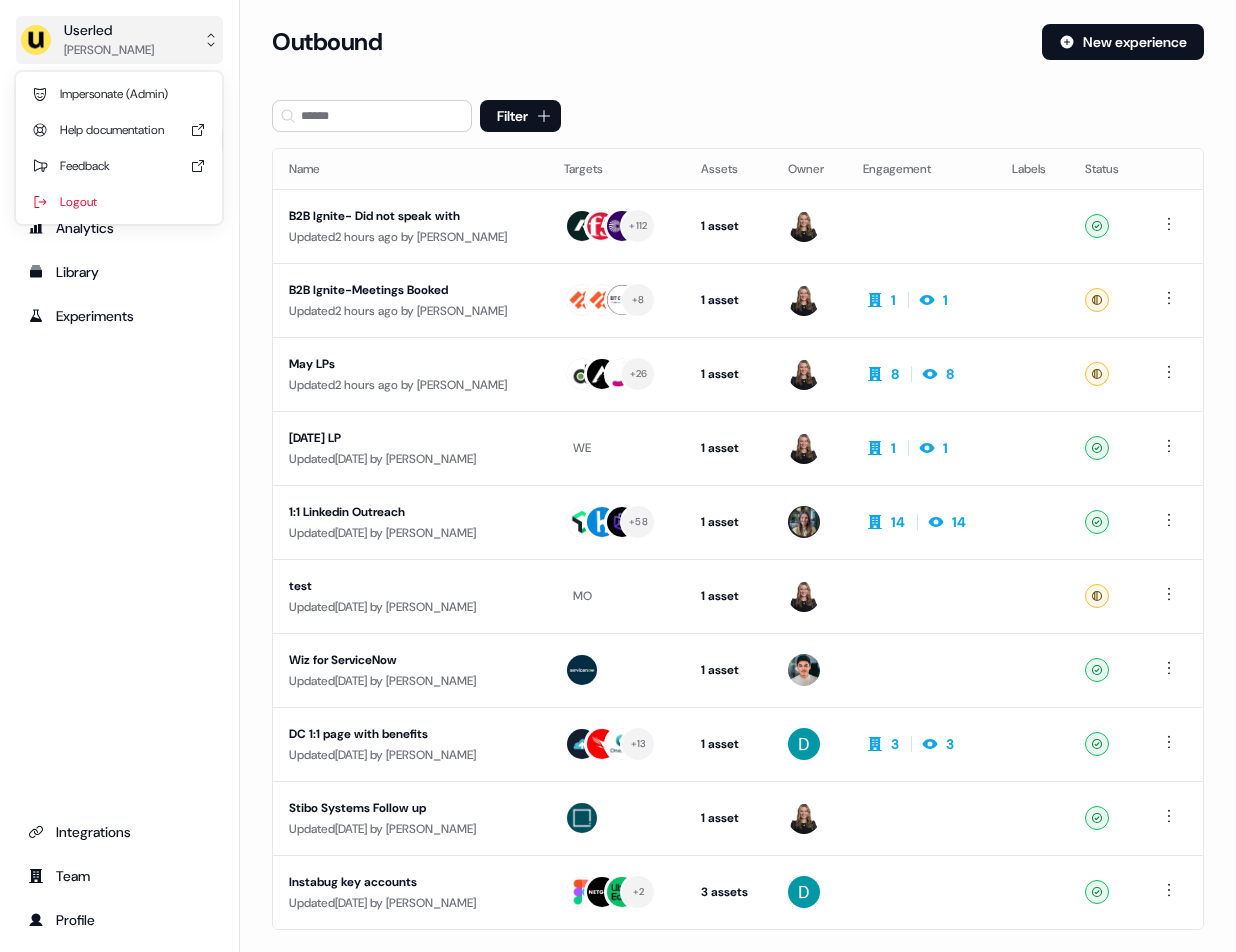 click on "Userled" at bounding box center [109, 30] 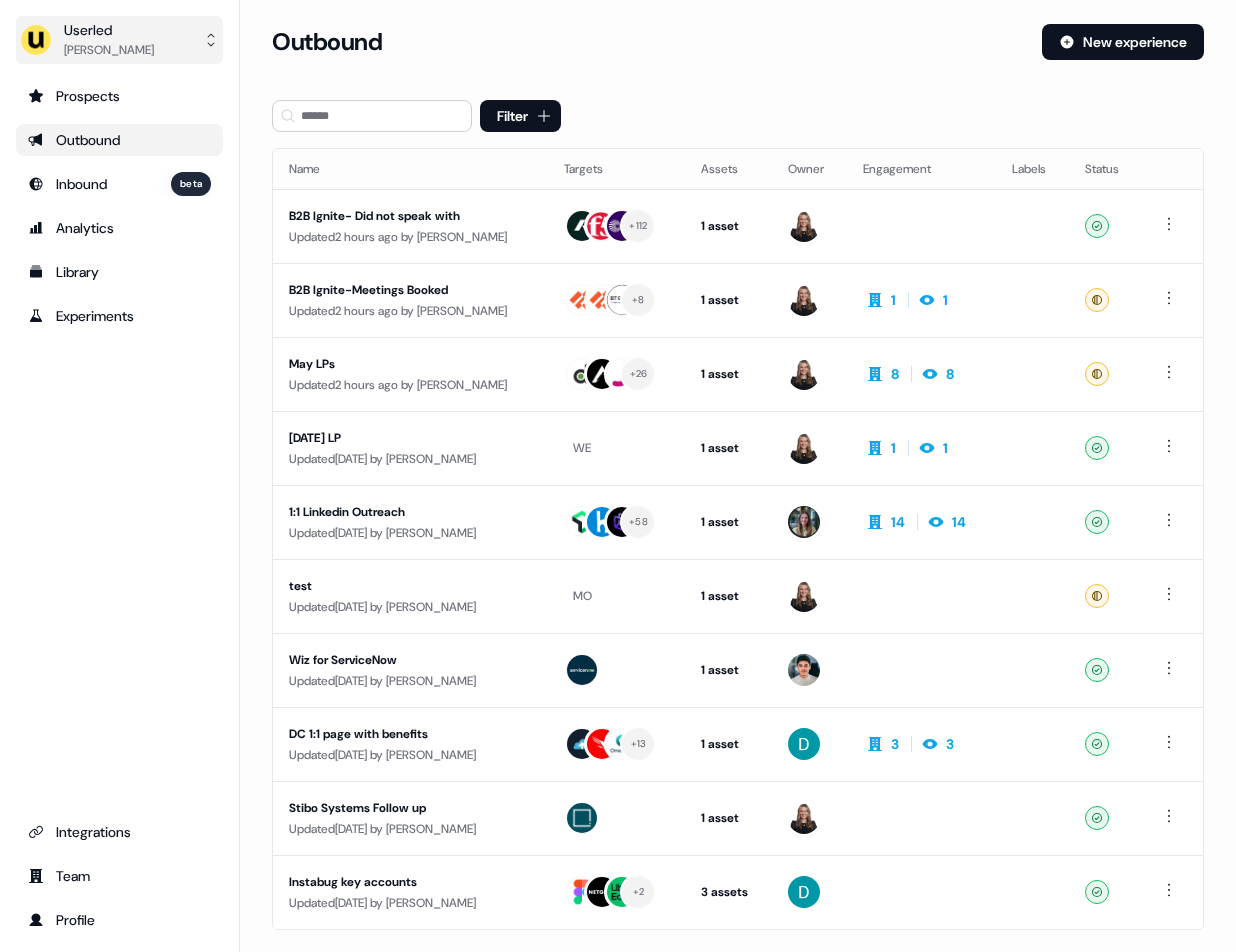 click on "Userled" at bounding box center [109, 30] 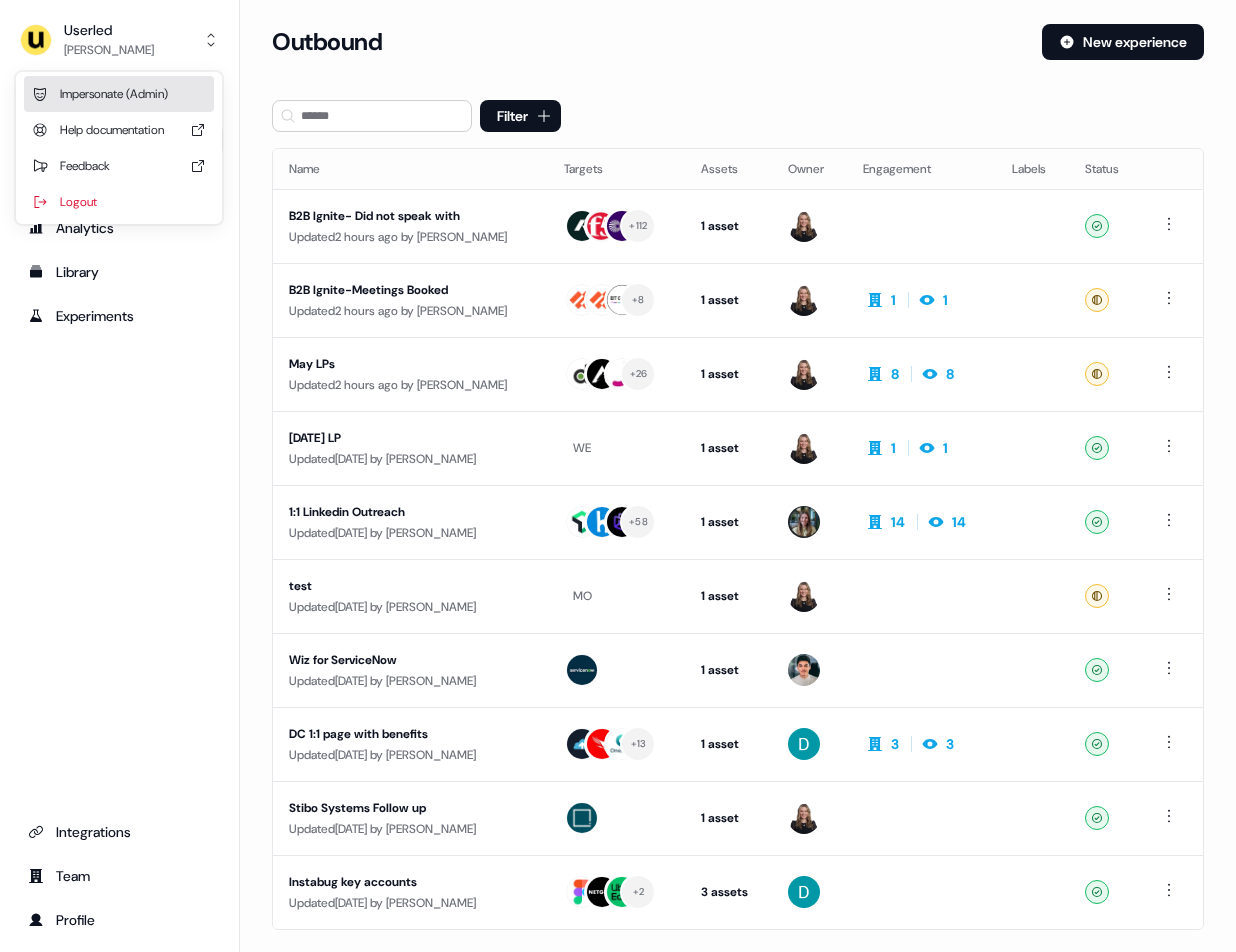 click on "Impersonate (Admin)" at bounding box center (119, 94) 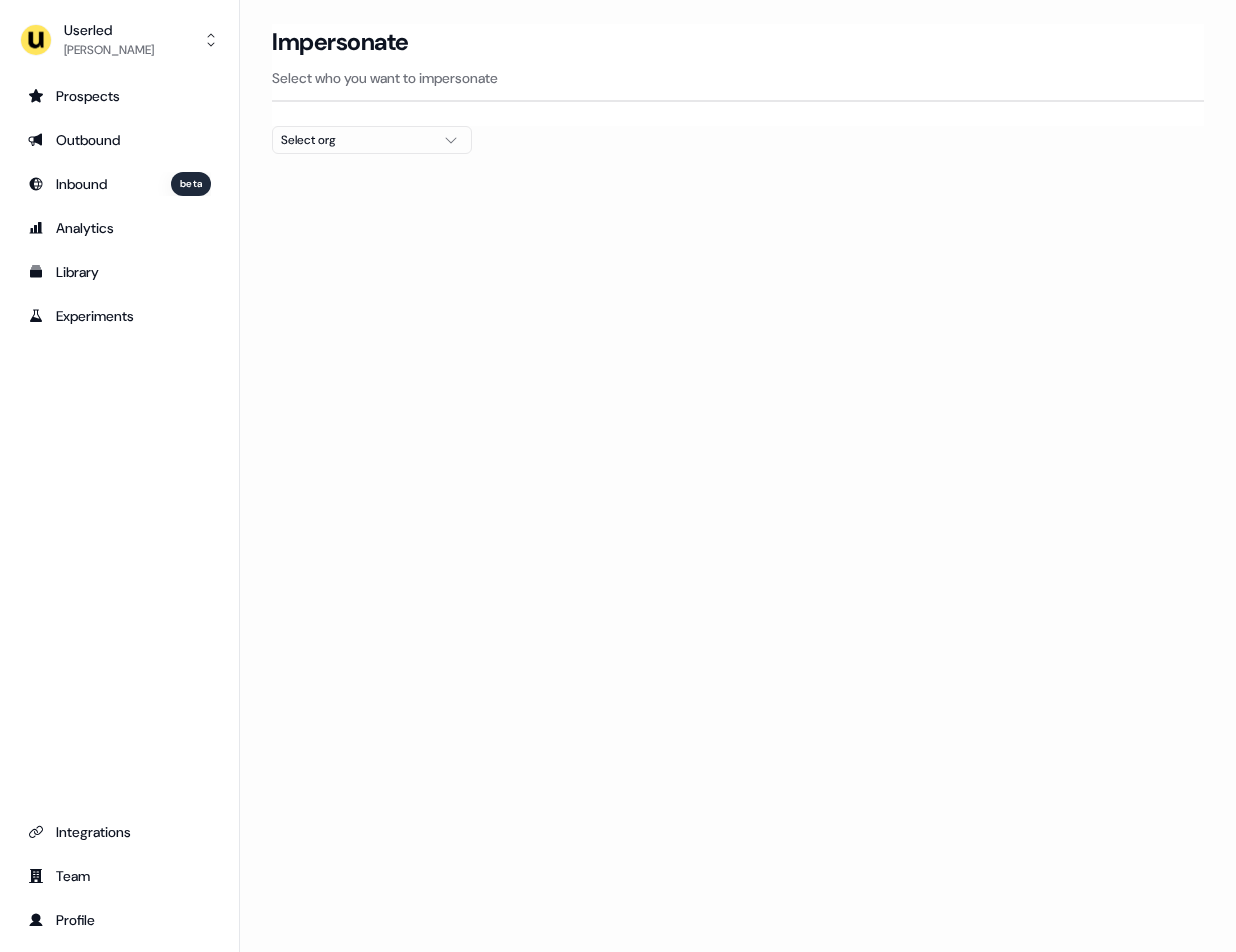 click on "Select org" at bounding box center (356, 140) 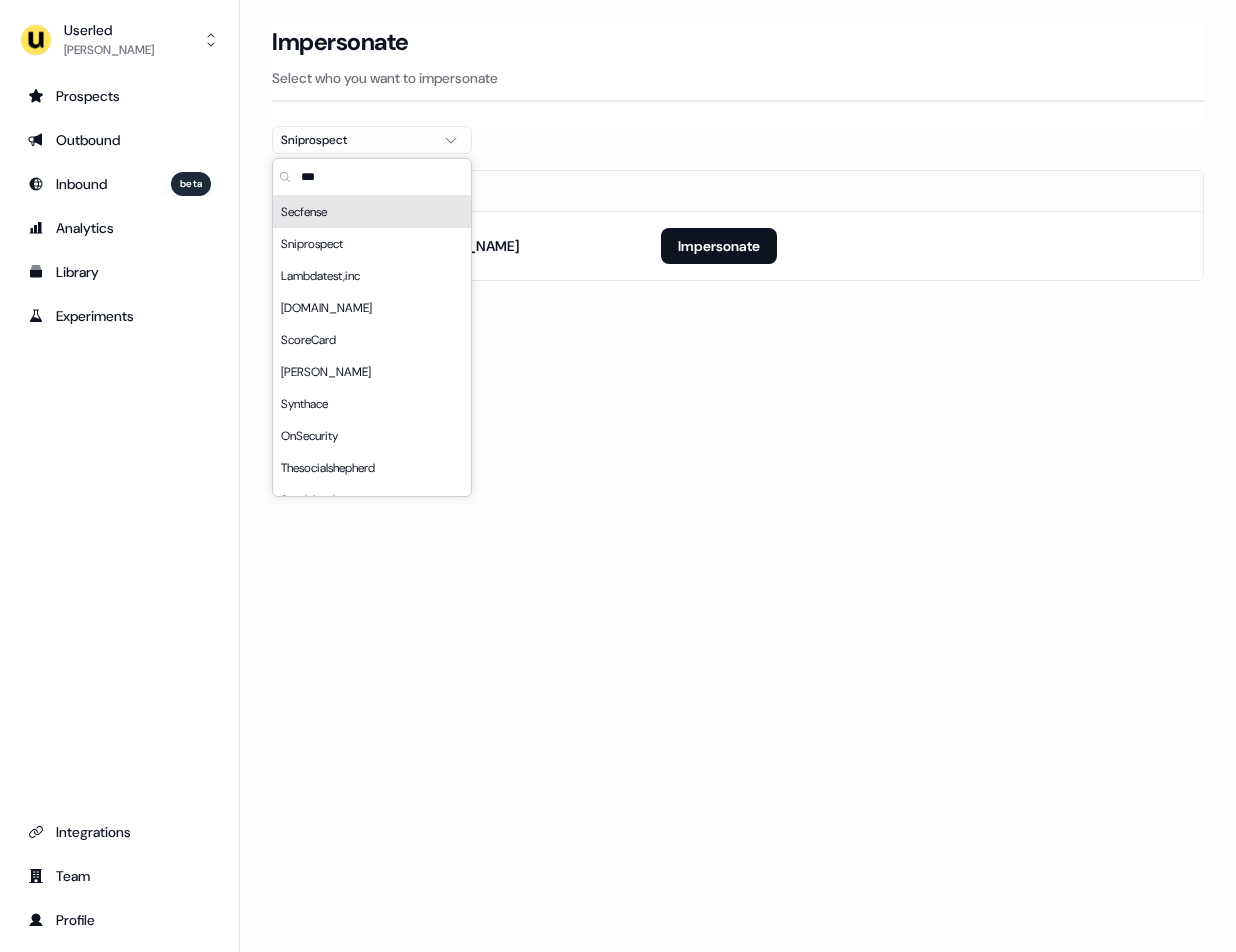 type on "***" 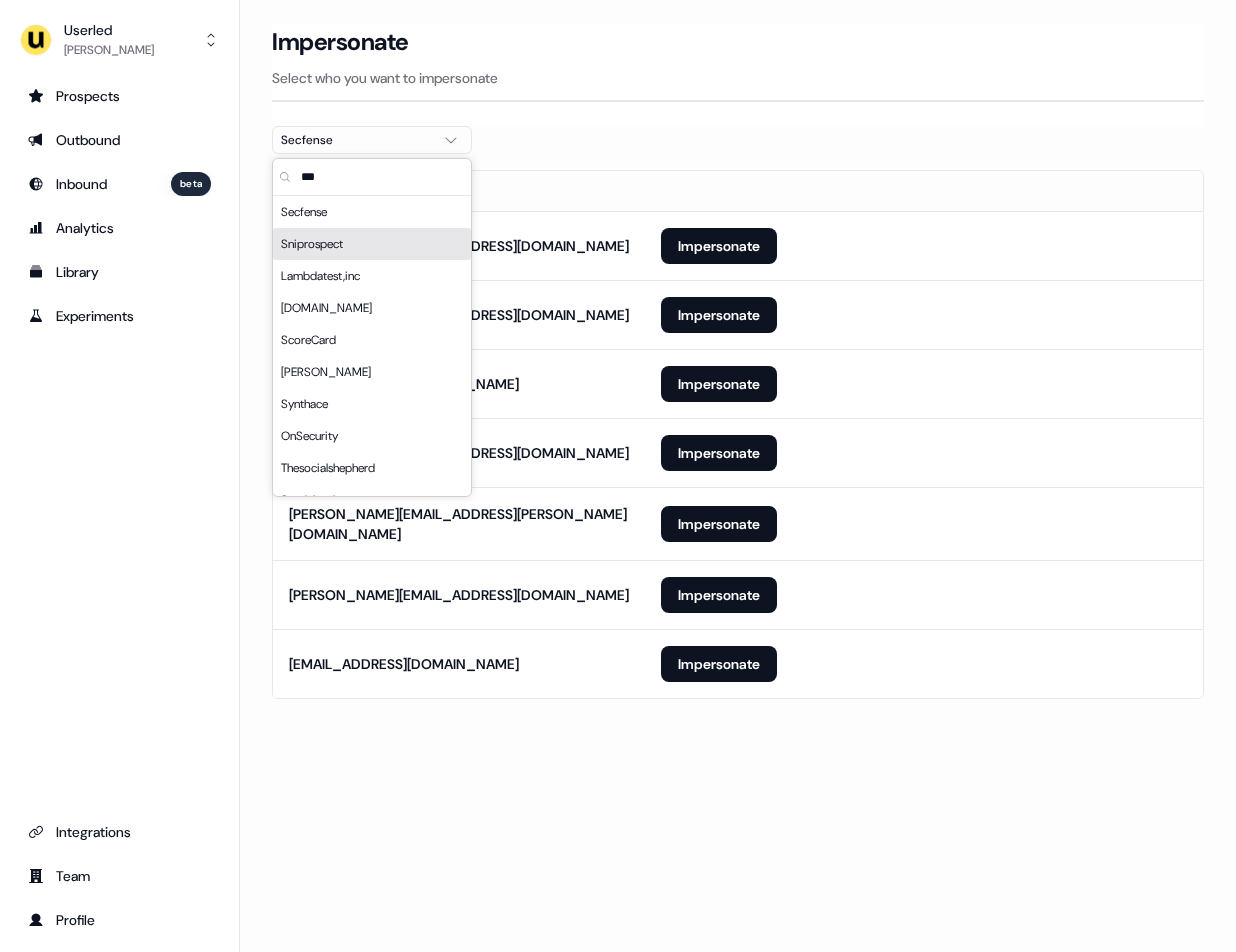click on "Loading... Impersonate Select who you want to impersonate Secfense Email [PERSON_NAME][EMAIL_ADDRESS][DOMAIN_NAME] Impersonate [PERSON_NAME][EMAIL_ADDRESS][DOMAIN_NAME] Impersonate [EMAIL_ADDRESS][DOMAIN_NAME] Impersonate [PERSON_NAME][EMAIL_ADDRESS][DOMAIN_NAME] Impersonate [PERSON_NAME][EMAIL_ADDRESS][PERSON_NAME][DOMAIN_NAME] Impersonate [PERSON_NAME][EMAIL_ADDRESS][DOMAIN_NAME] Impersonate [EMAIL_ADDRESS][DOMAIN_NAME] Impersonate" at bounding box center [738, 389] 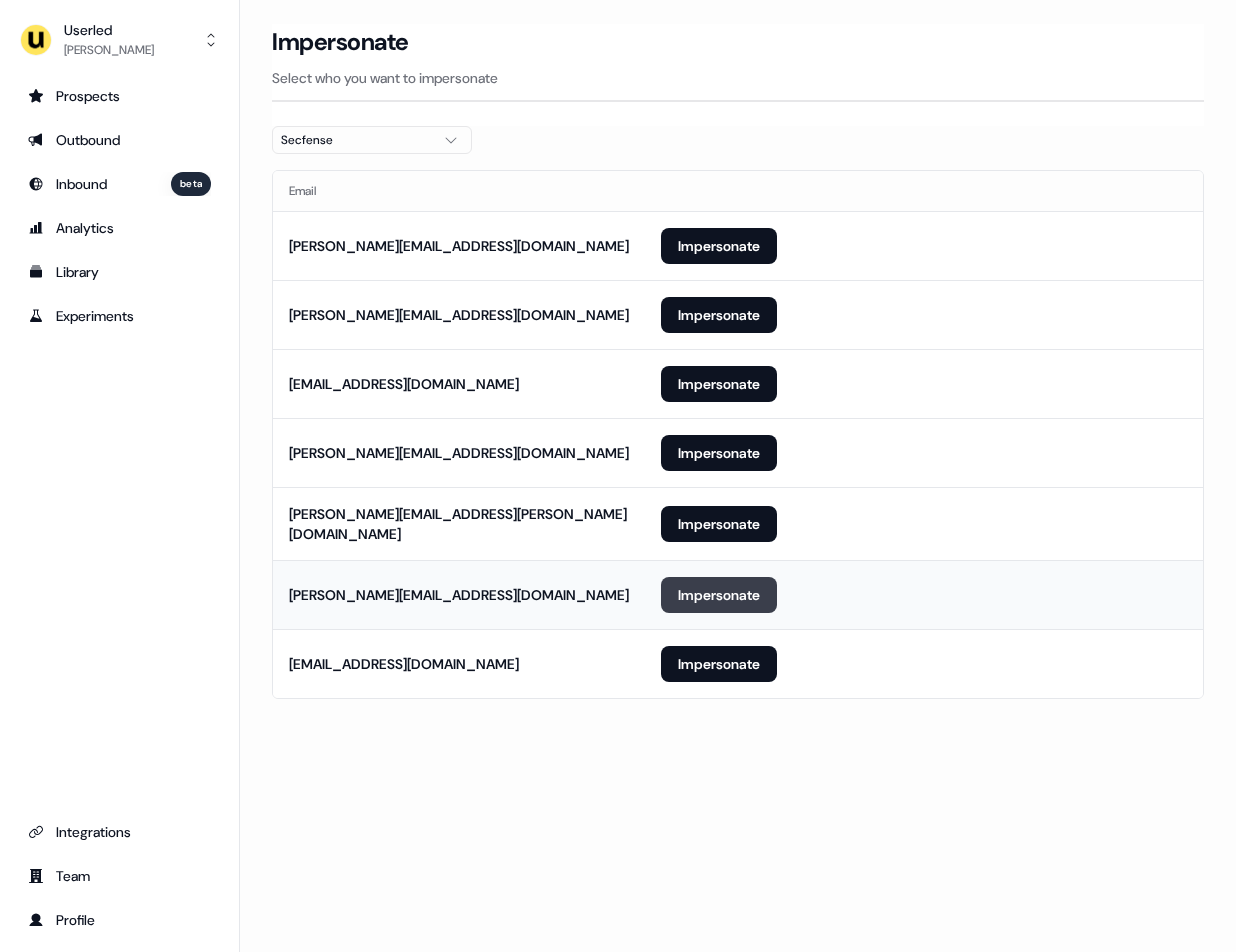 click on "Impersonate" at bounding box center [719, 595] 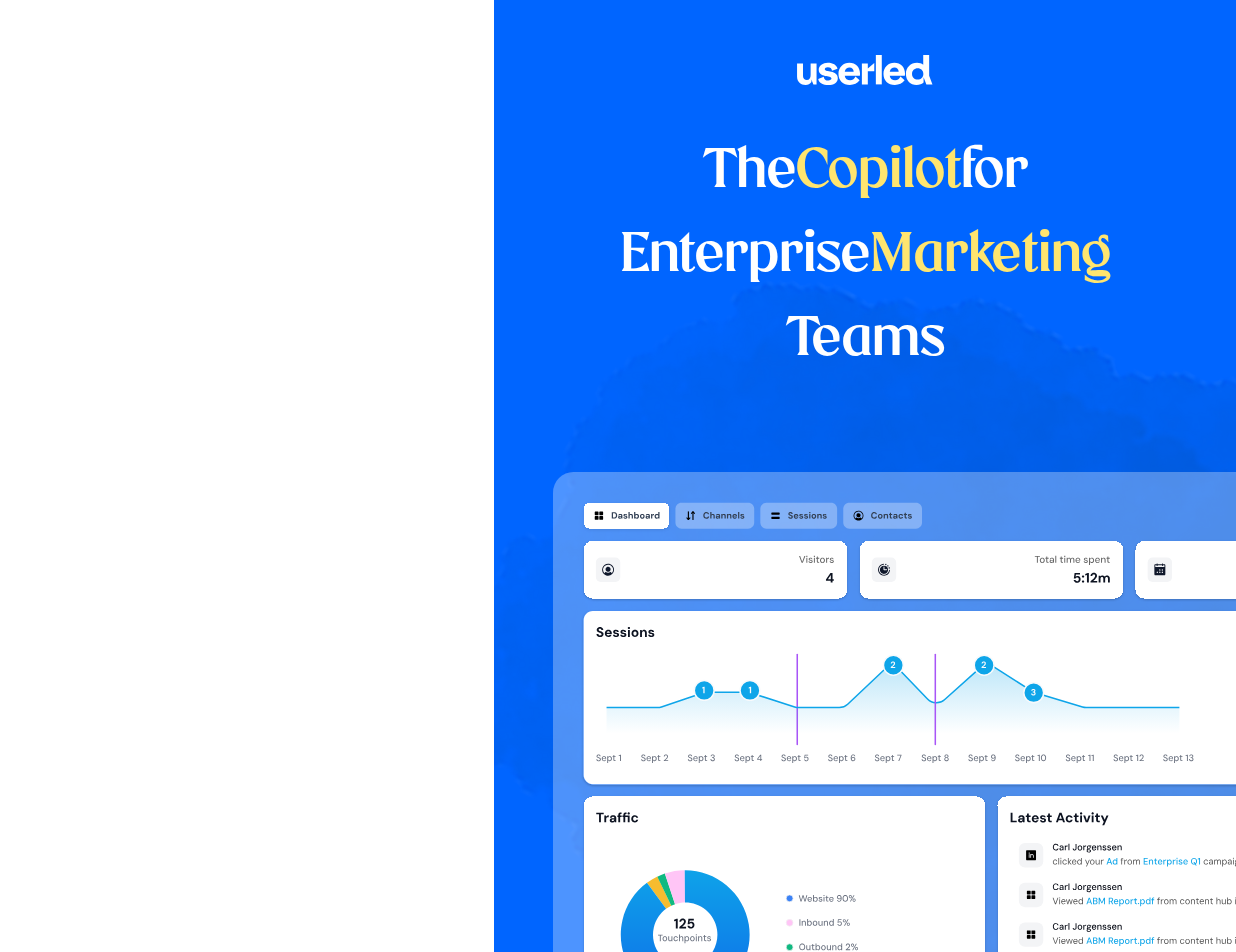 scroll, scrollTop: 0, scrollLeft: 0, axis: both 